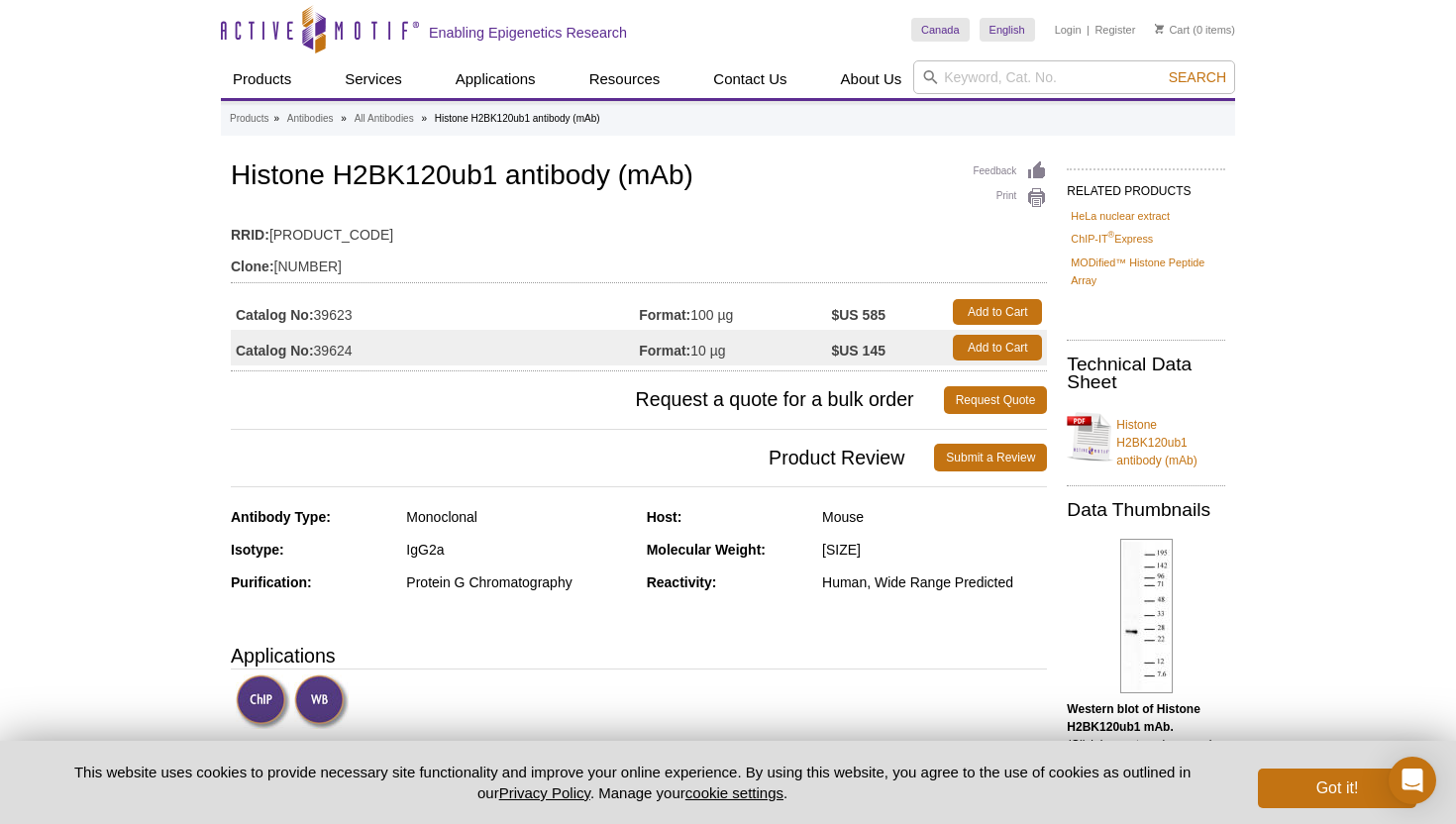 scroll, scrollTop: 0, scrollLeft: 0, axis: both 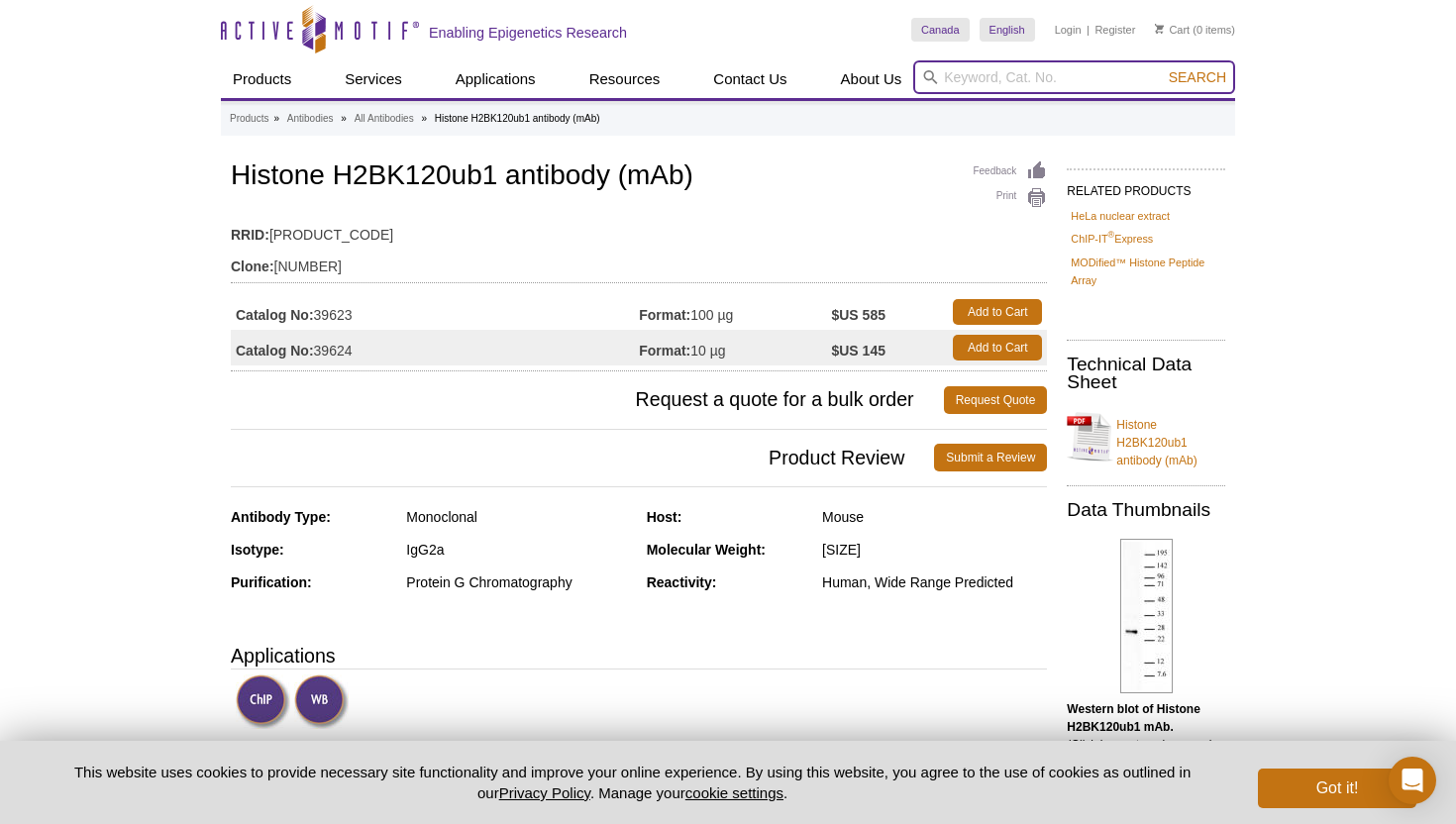 click at bounding box center [1074, 77] 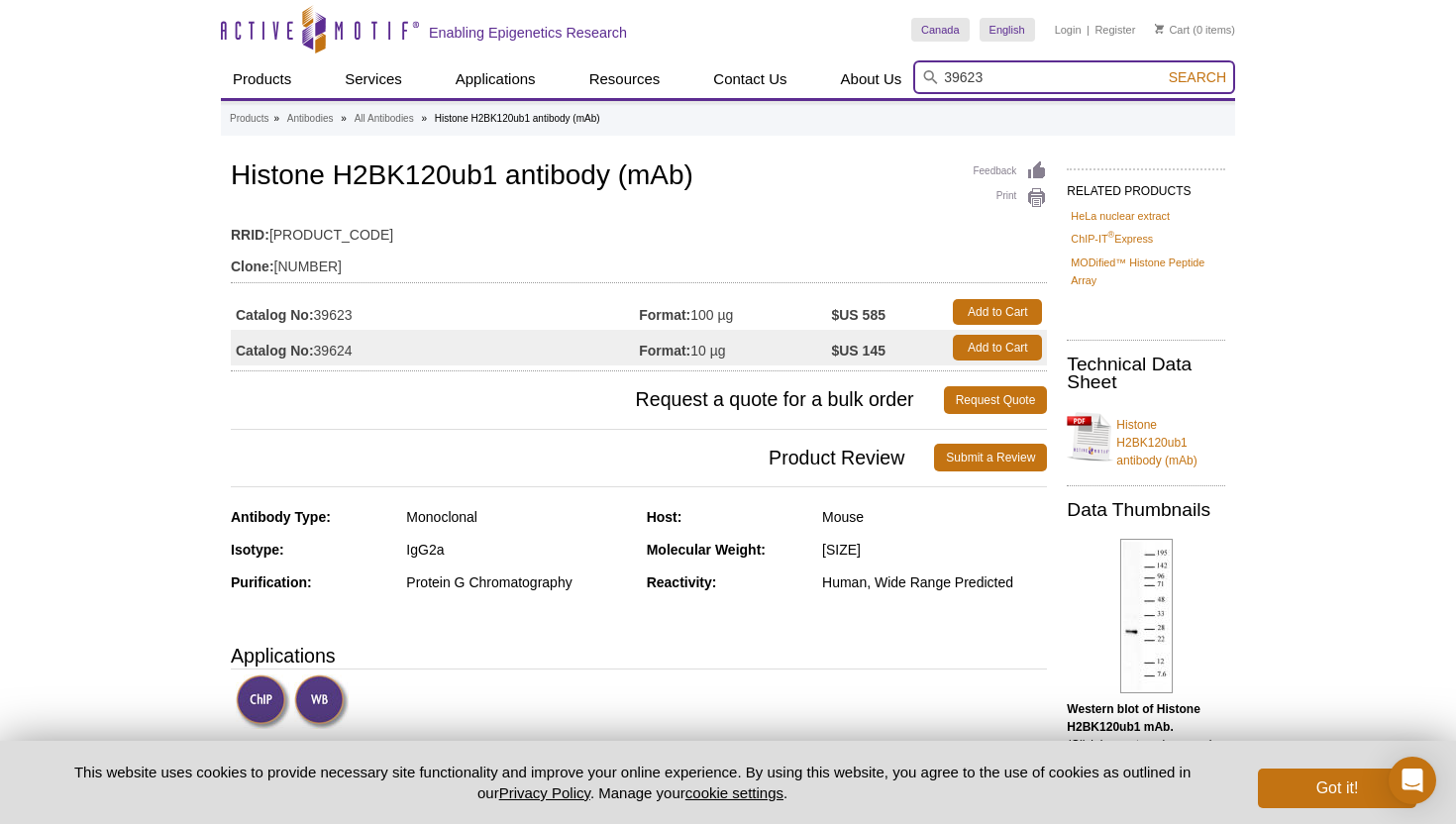 type on "39623" 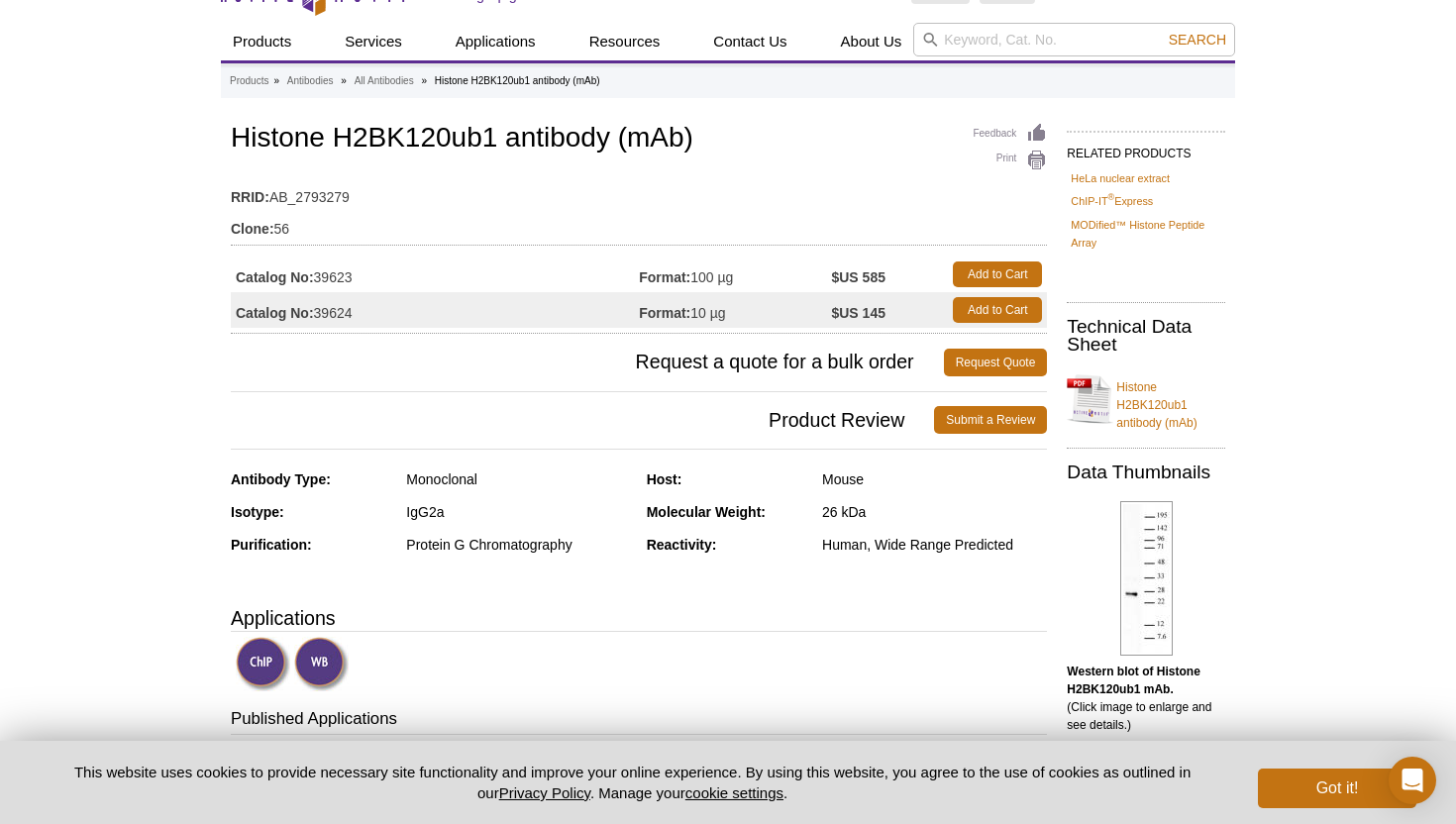scroll, scrollTop: 69, scrollLeft: 0, axis: vertical 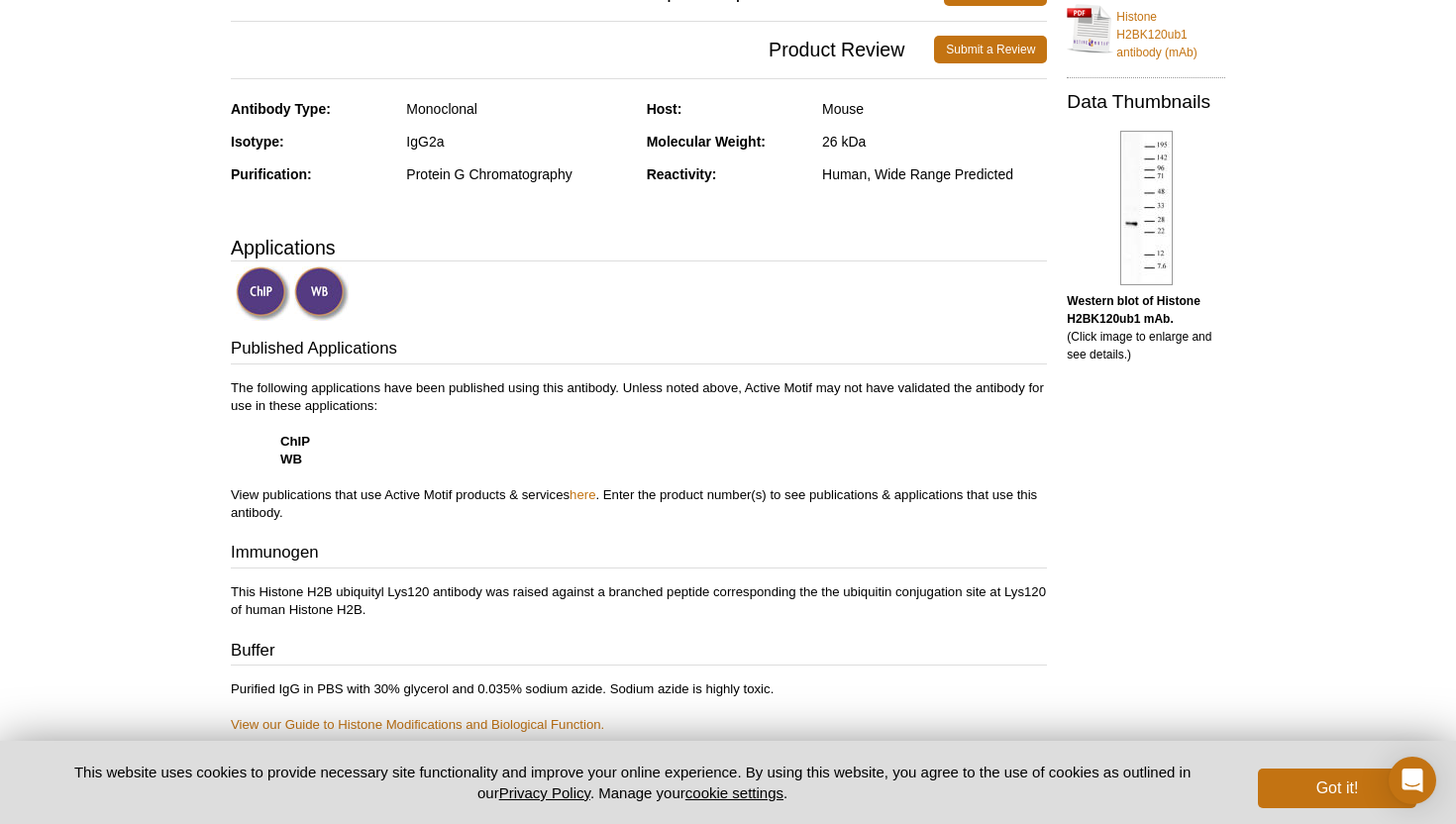 click at bounding box center (321, 293) 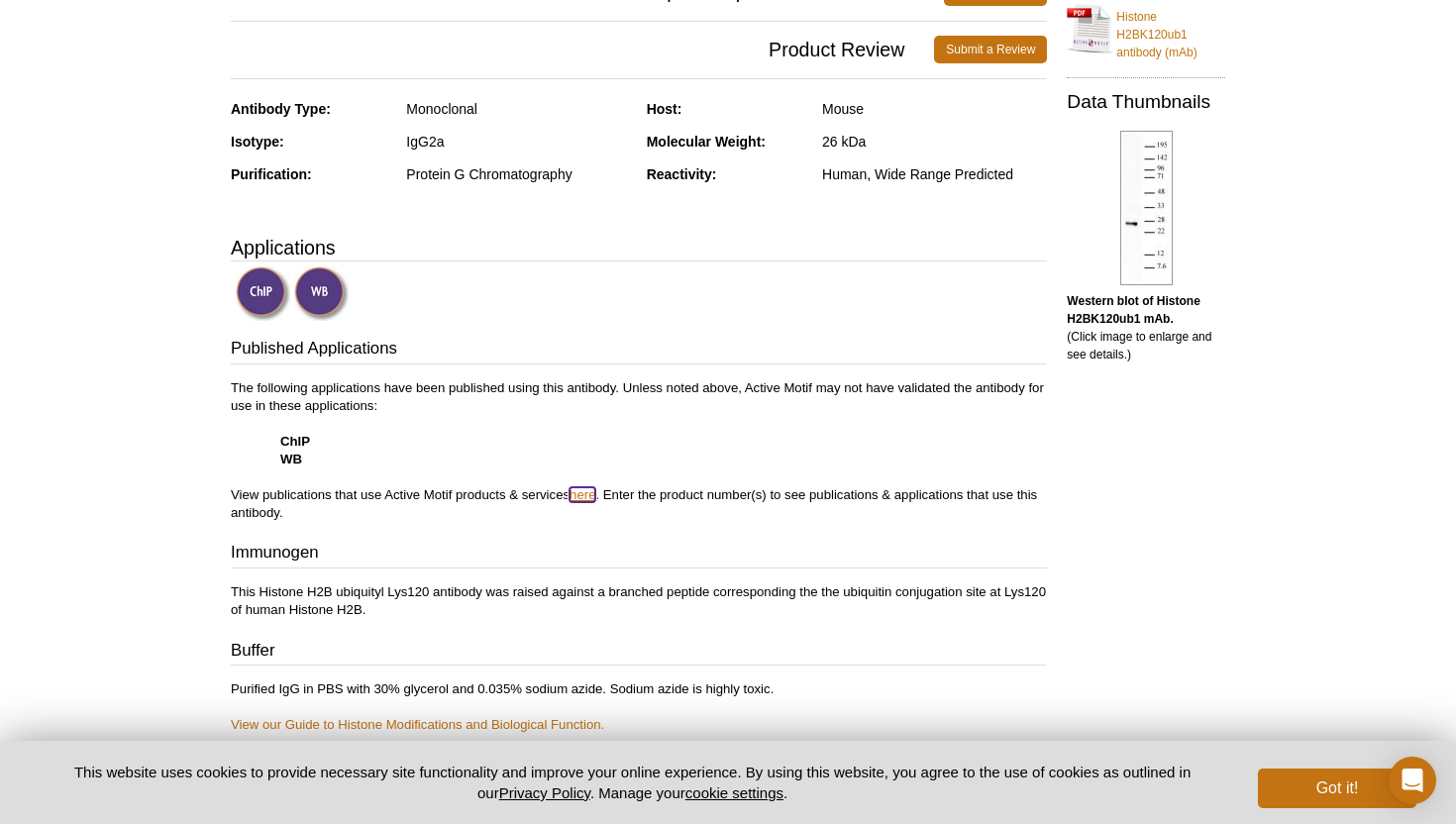 click on "here" at bounding box center [582, 494] 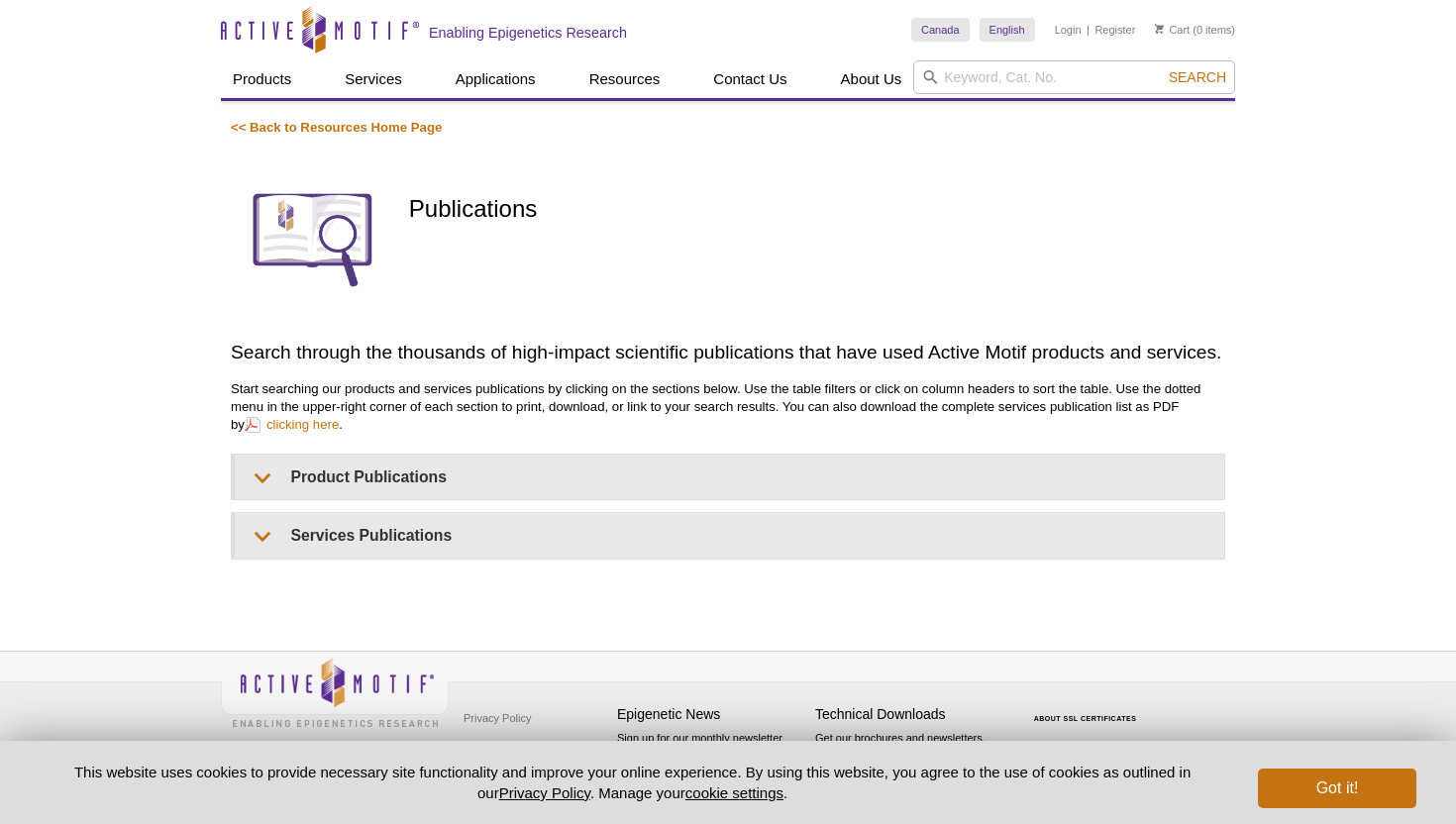 scroll, scrollTop: 0, scrollLeft: 0, axis: both 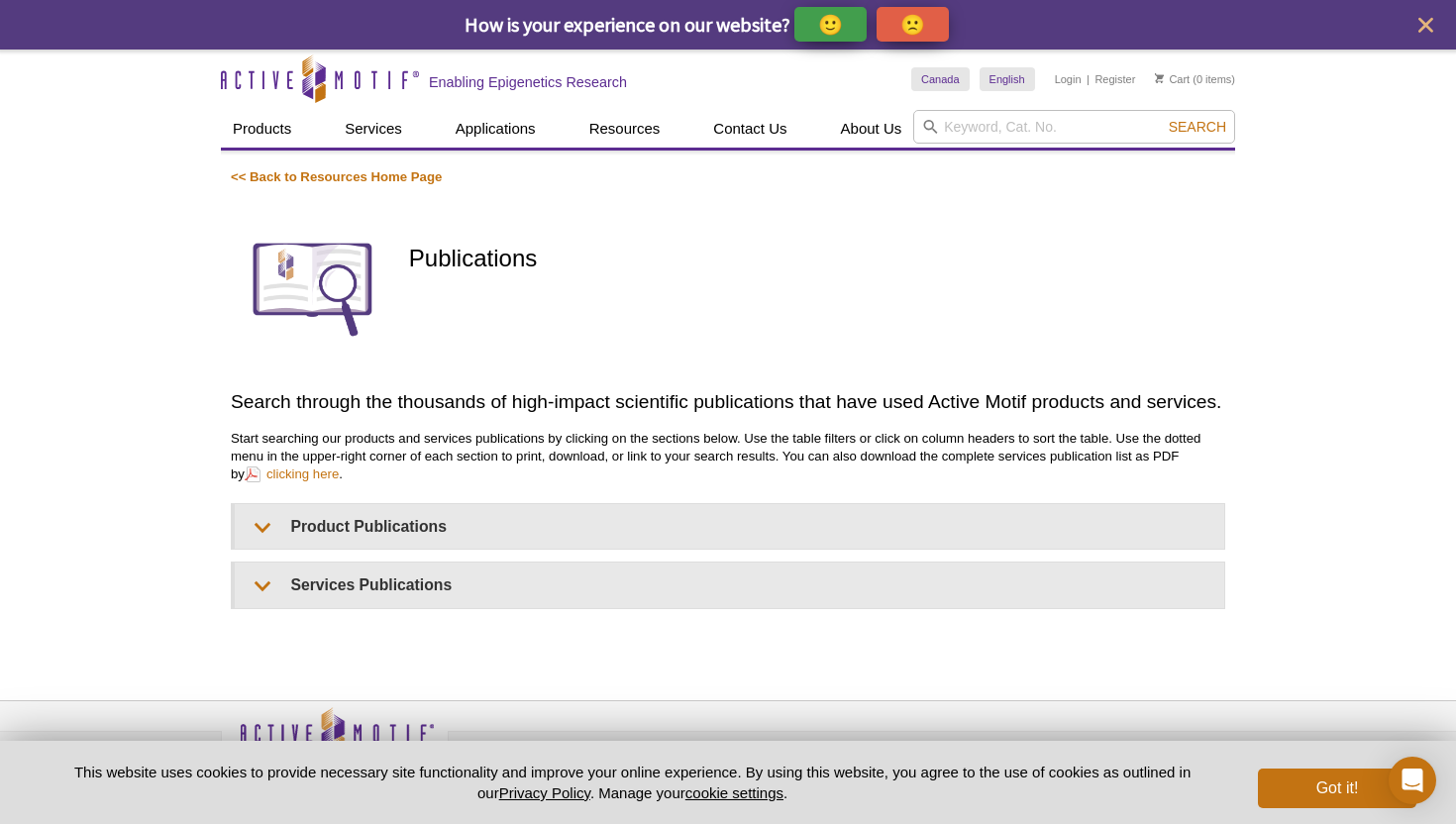 click on "Start searching our products and services publications by clicking on the sections below. Use the table filters or click on column headers to sort the table. Use the dotted menu in the upper-right corner of each section to print, download, or link to your search results. You can also download the complete services publication list as PDF by  clicking here ." at bounding box center [728, 457] 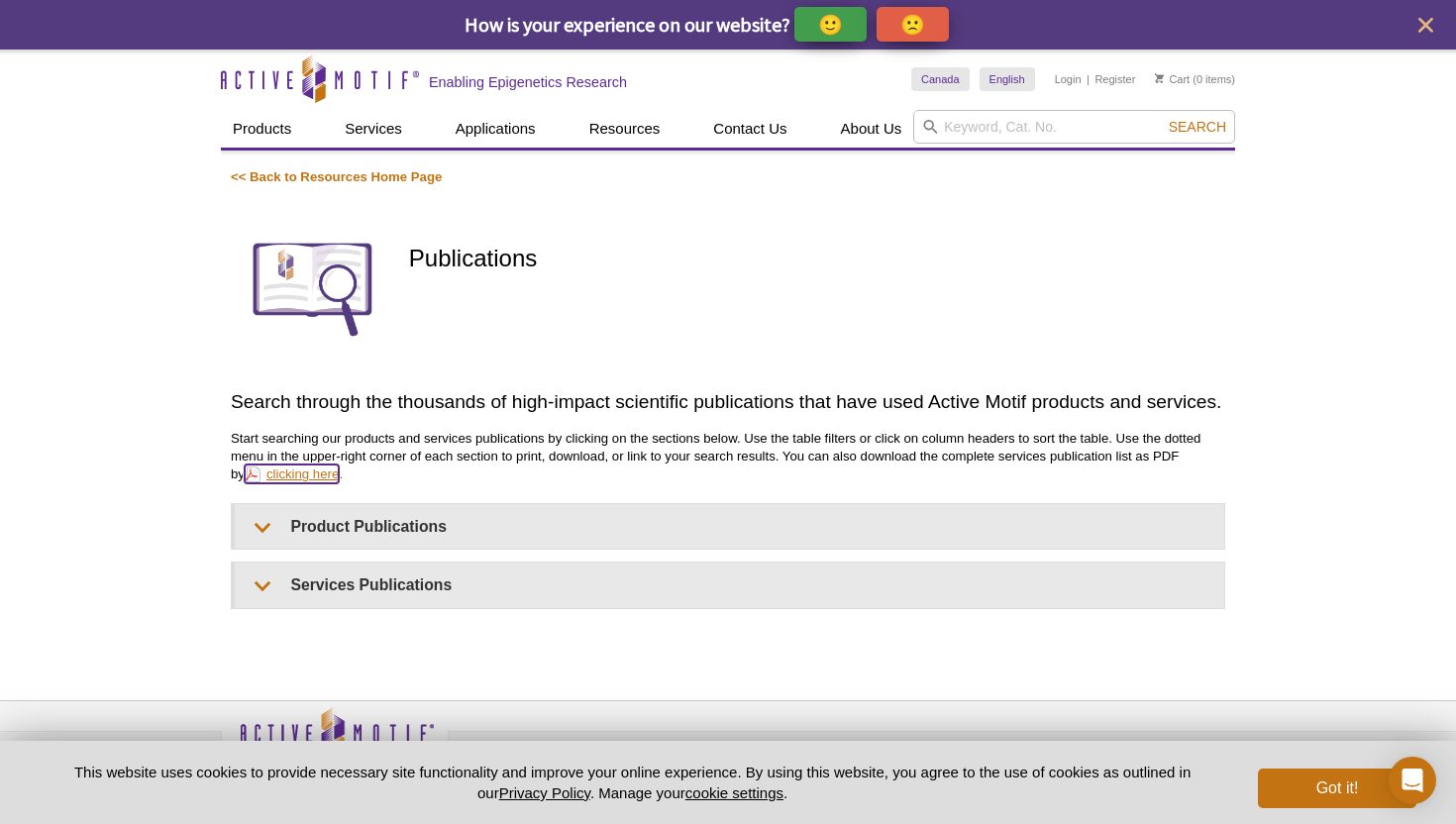 click on "clicking here" at bounding box center (291, 473) 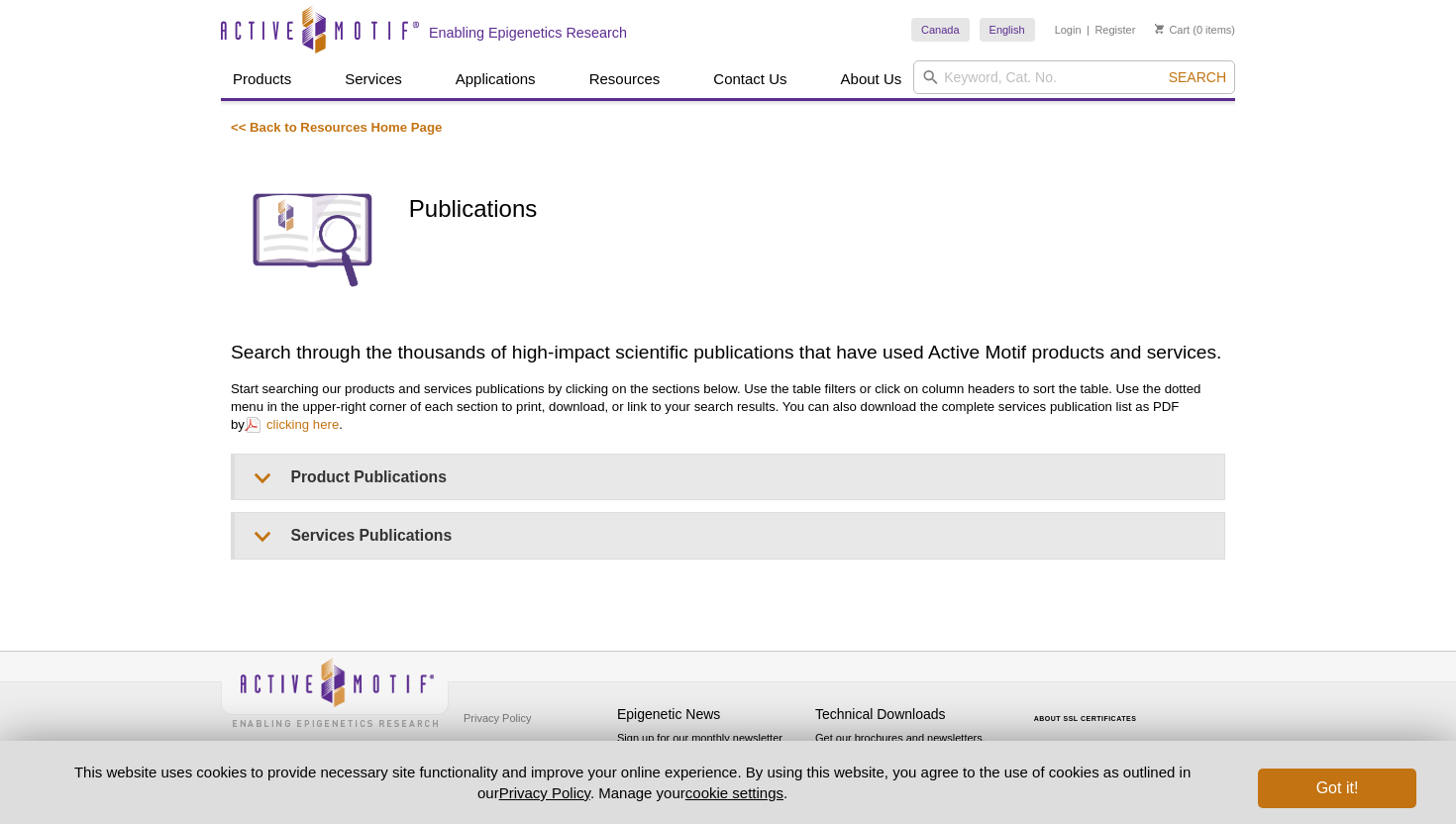 scroll, scrollTop: 0, scrollLeft: 0, axis: both 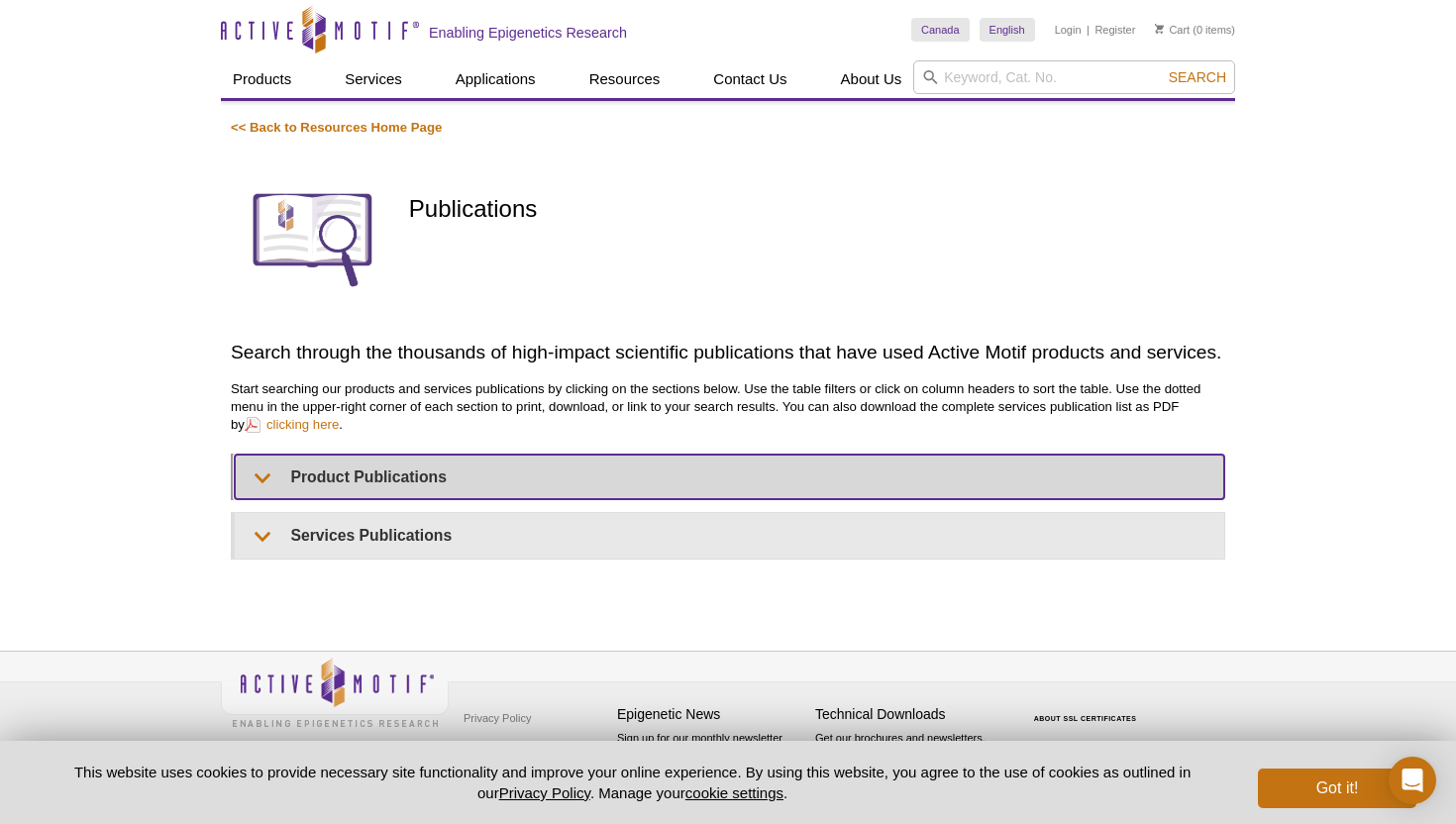 click on "Product Publications" at bounding box center (729, 476) 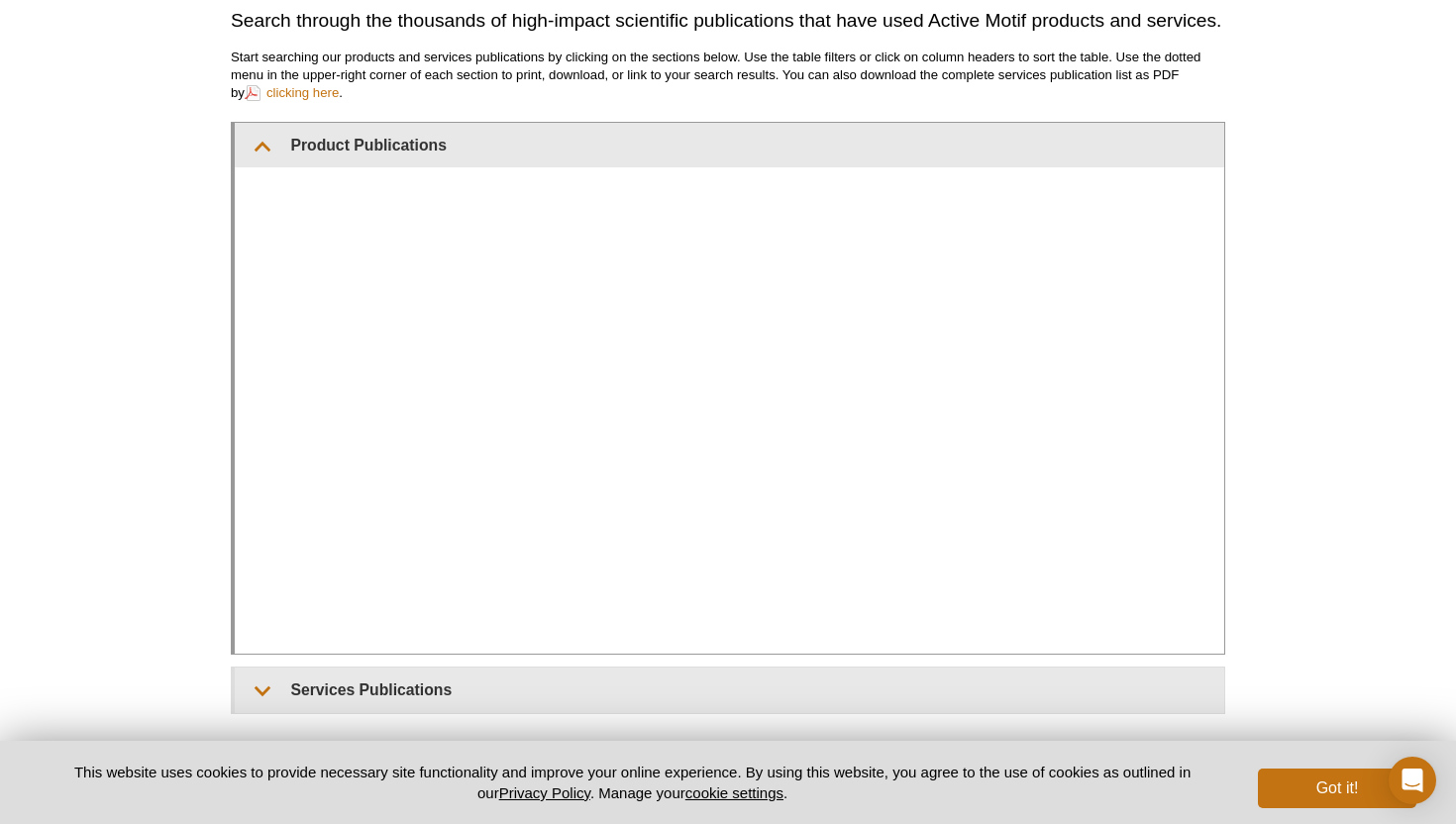 scroll, scrollTop: 498, scrollLeft: 0, axis: vertical 